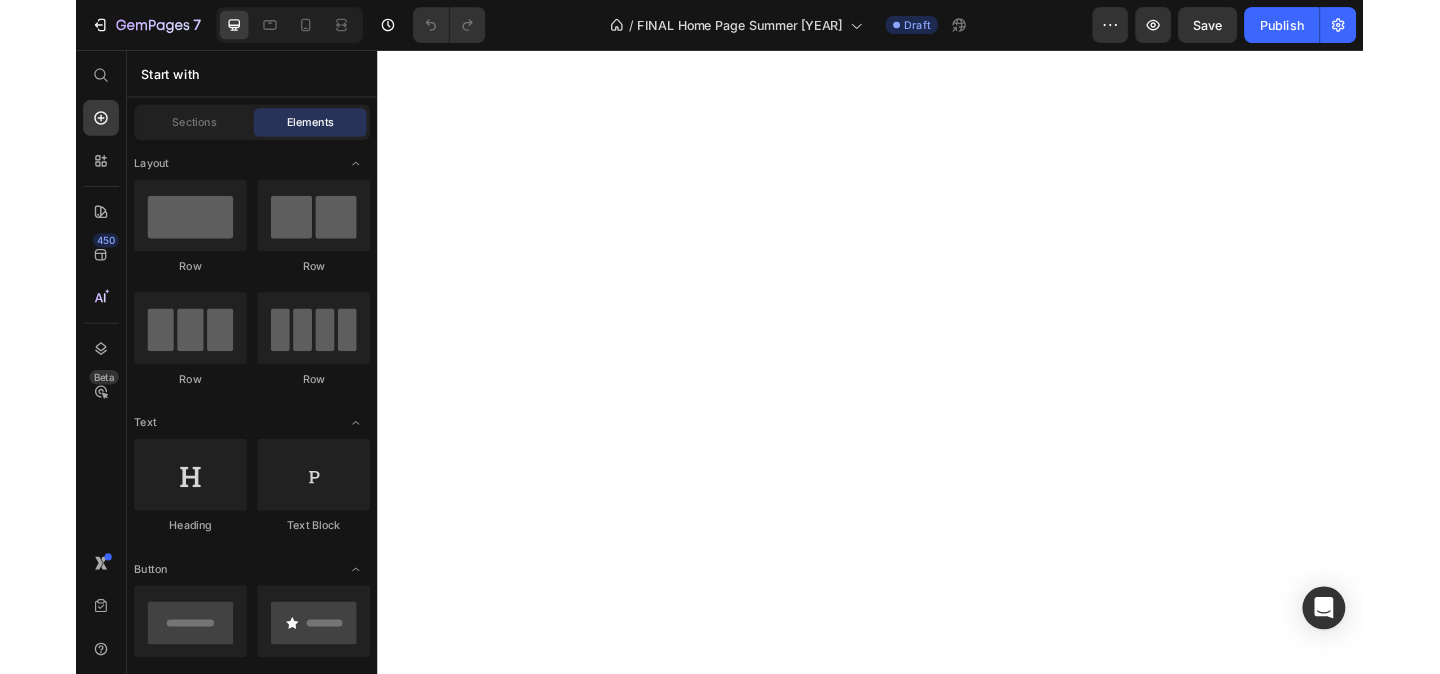 scroll, scrollTop: 0, scrollLeft: 0, axis: both 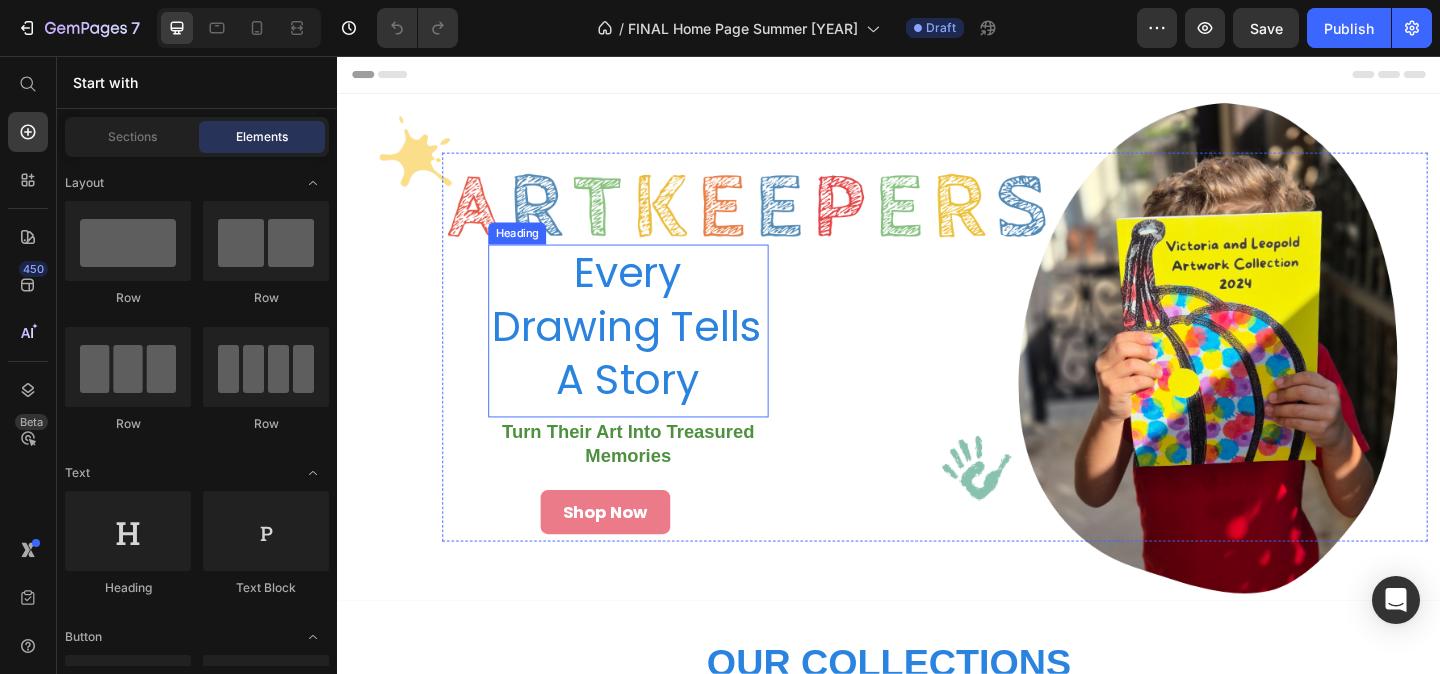 click on "Every Drawing Tells A Story" at bounding box center (653, 351) 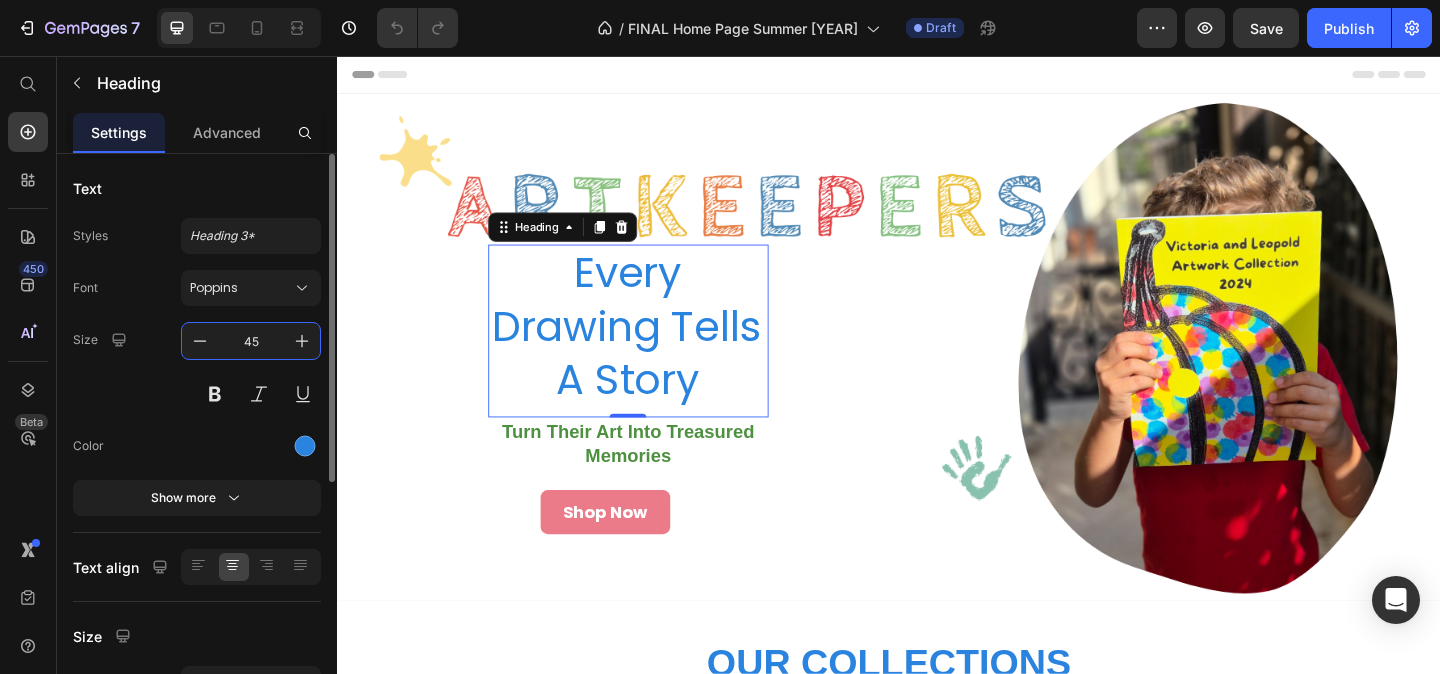 click on "45" at bounding box center (251, 341) 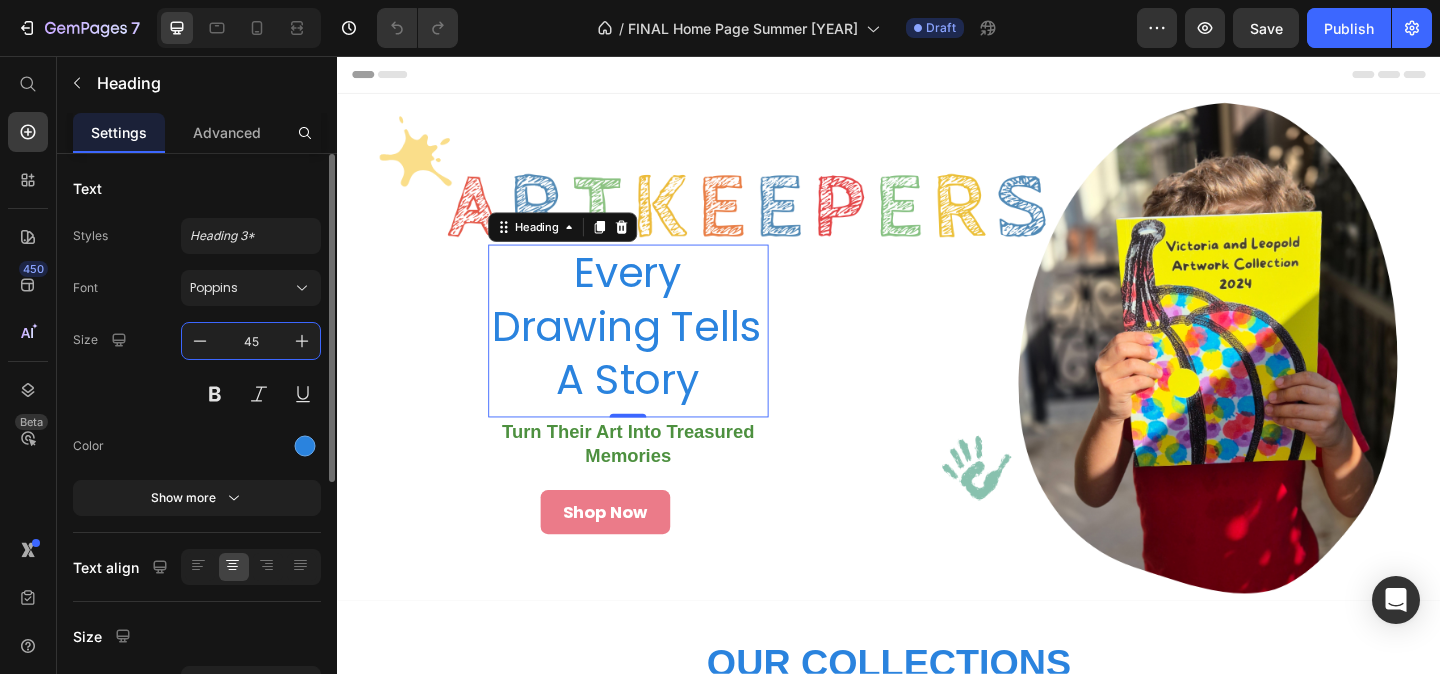 drag, startPoint x: 266, startPoint y: 339, endPoint x: 219, endPoint y: 339, distance: 47 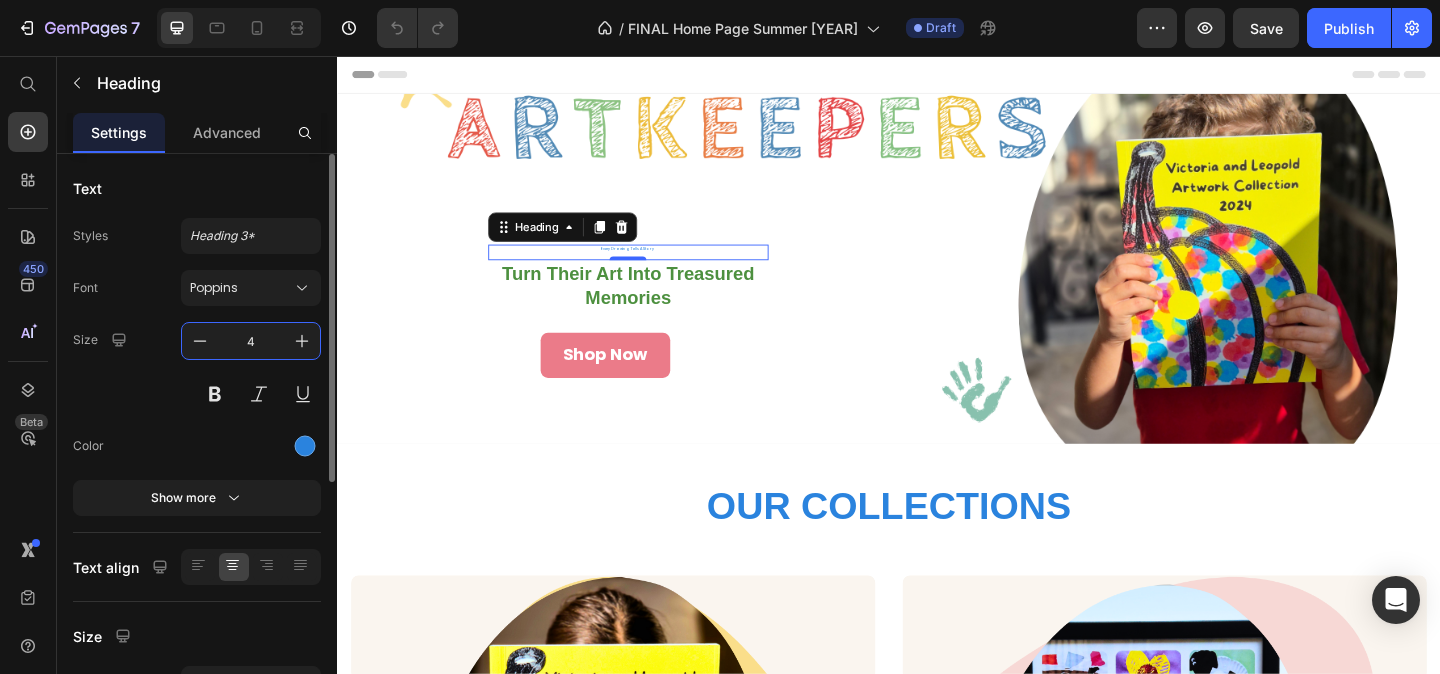 type on "40" 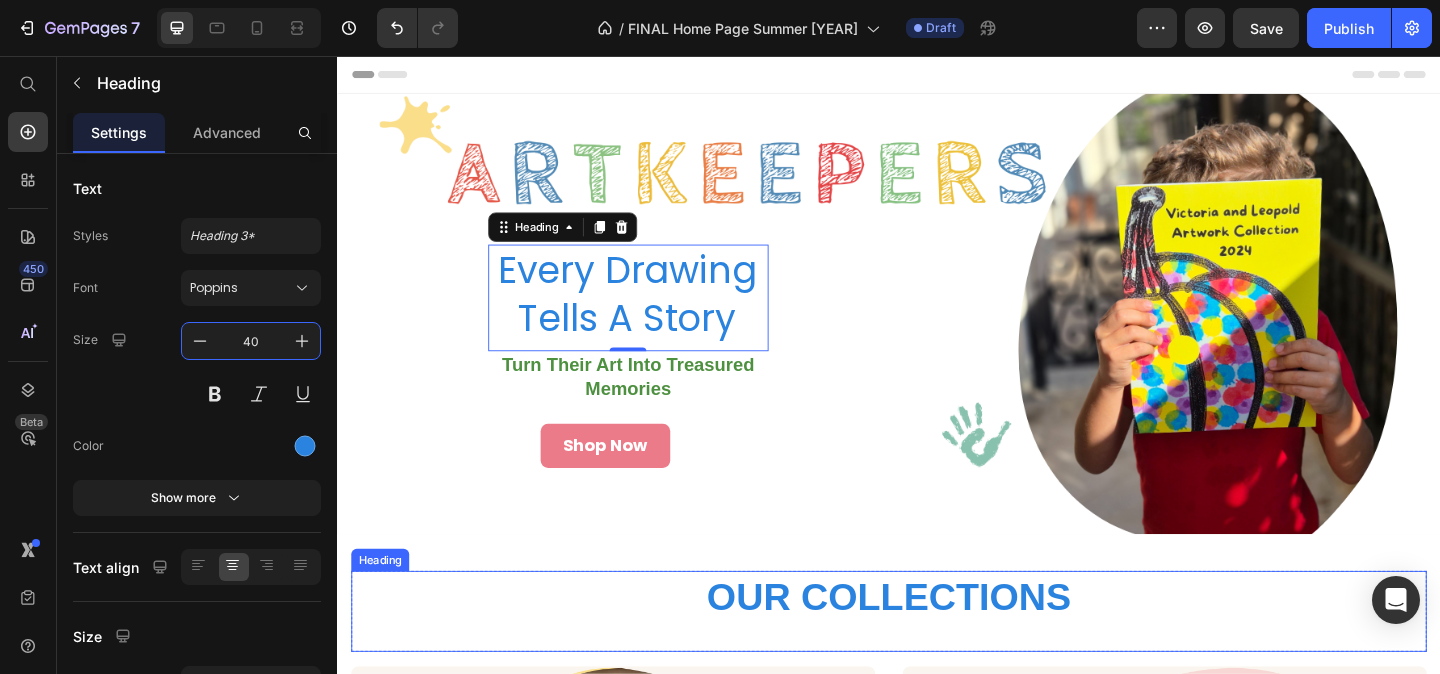 click on "OUR COLLECTIONS" at bounding box center [937, 644] 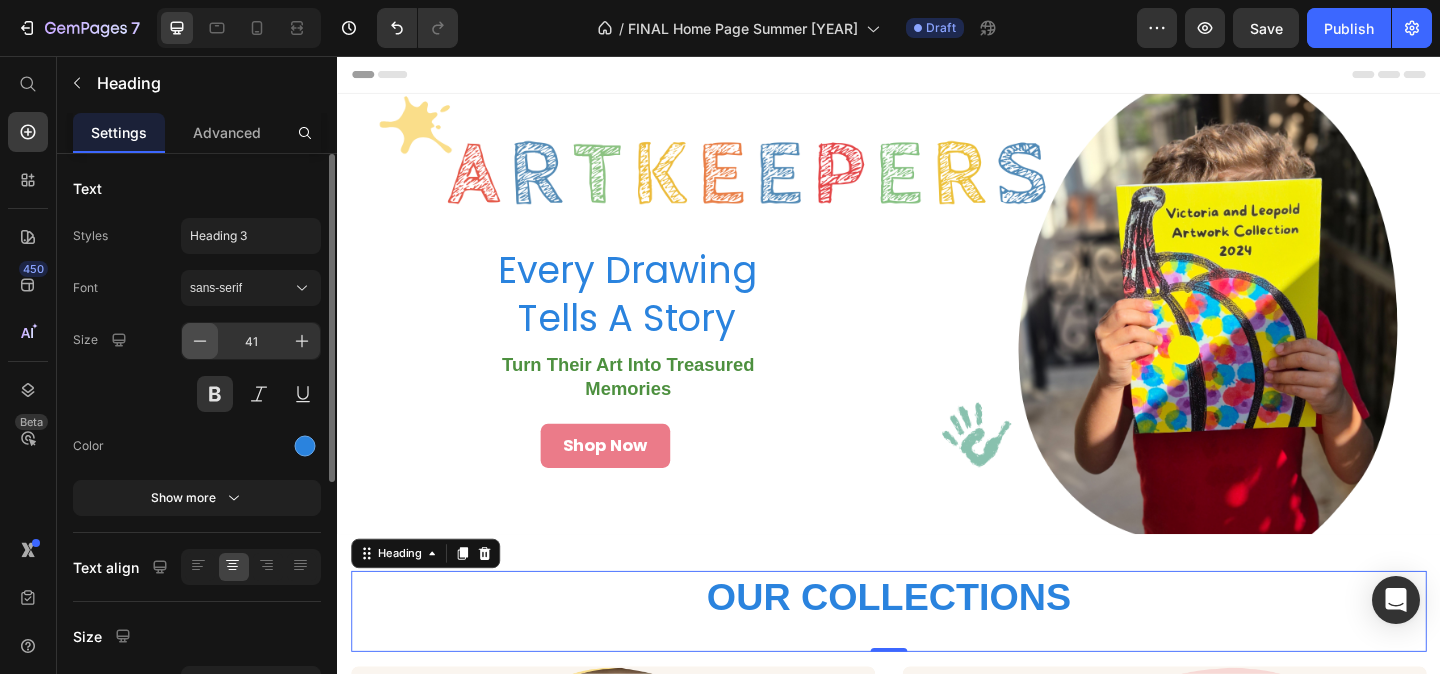 click 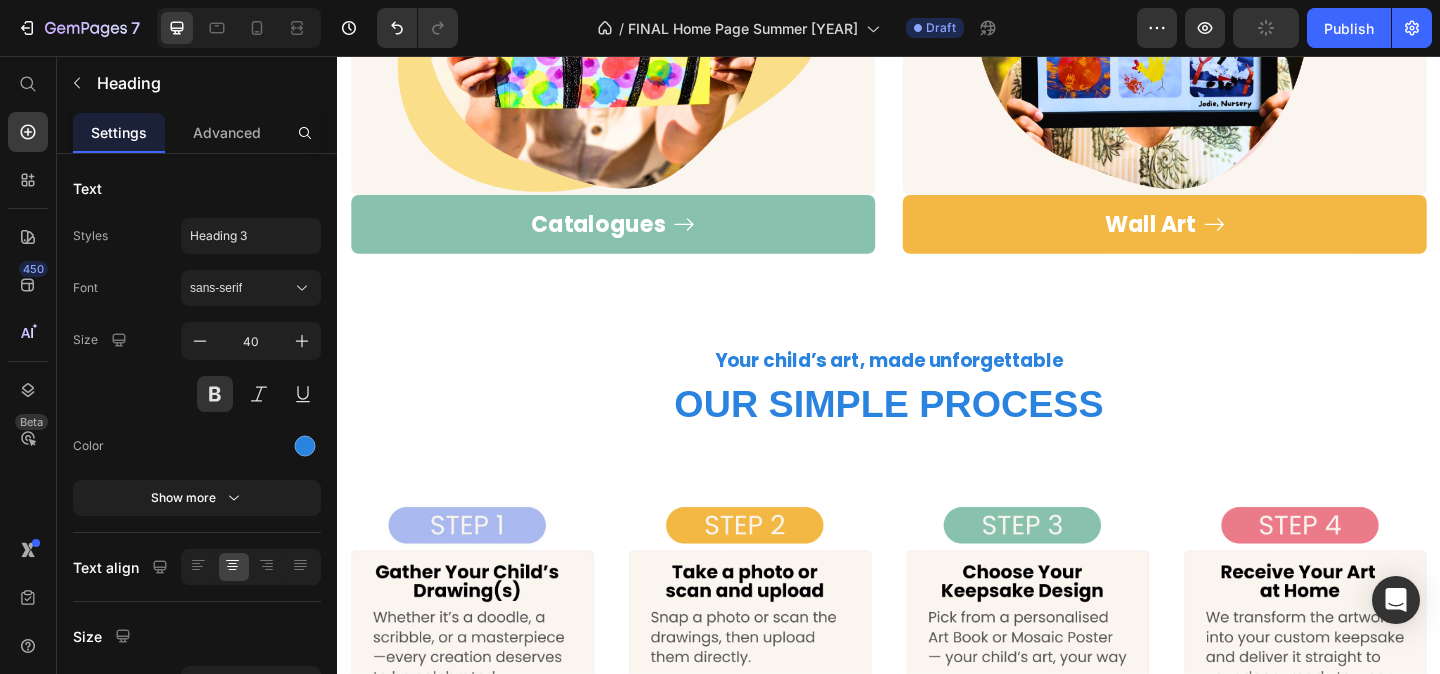 scroll, scrollTop: 1008, scrollLeft: 0, axis: vertical 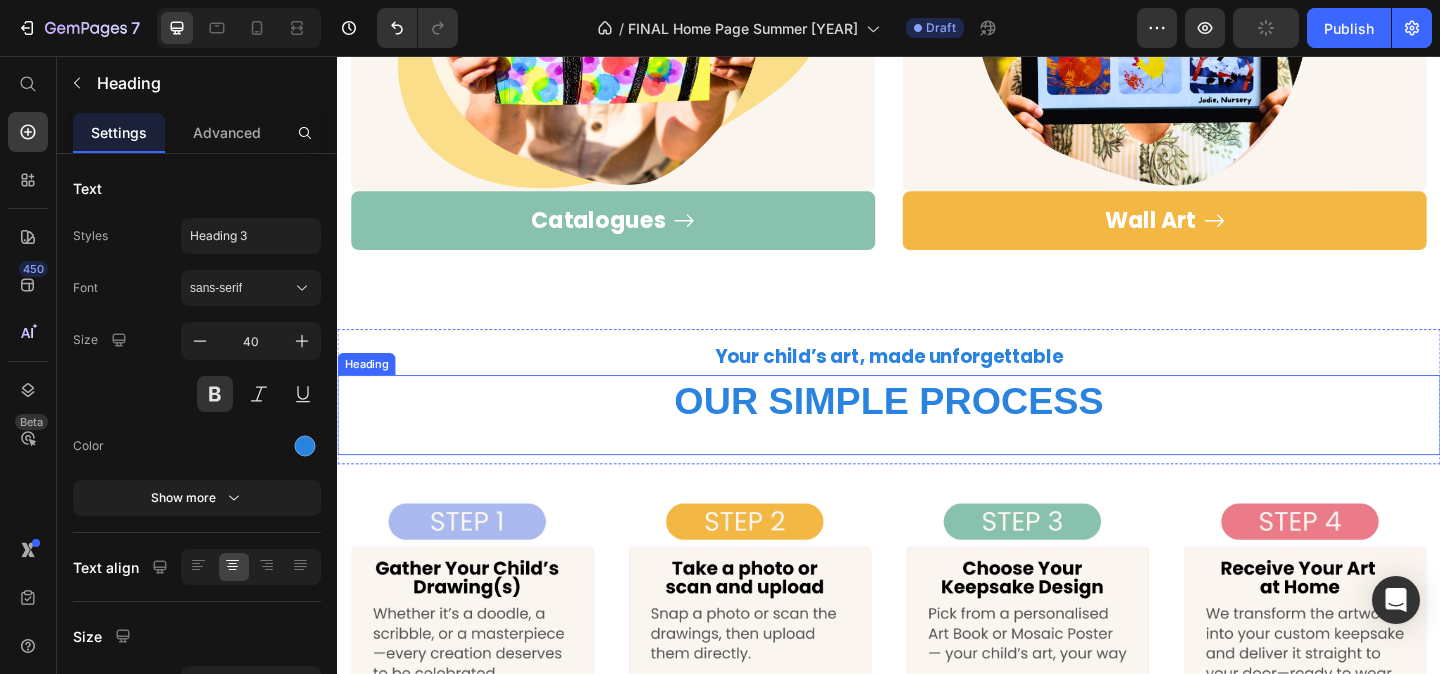 click on "OUR SIMPLE PROCESS" at bounding box center (937, 431) 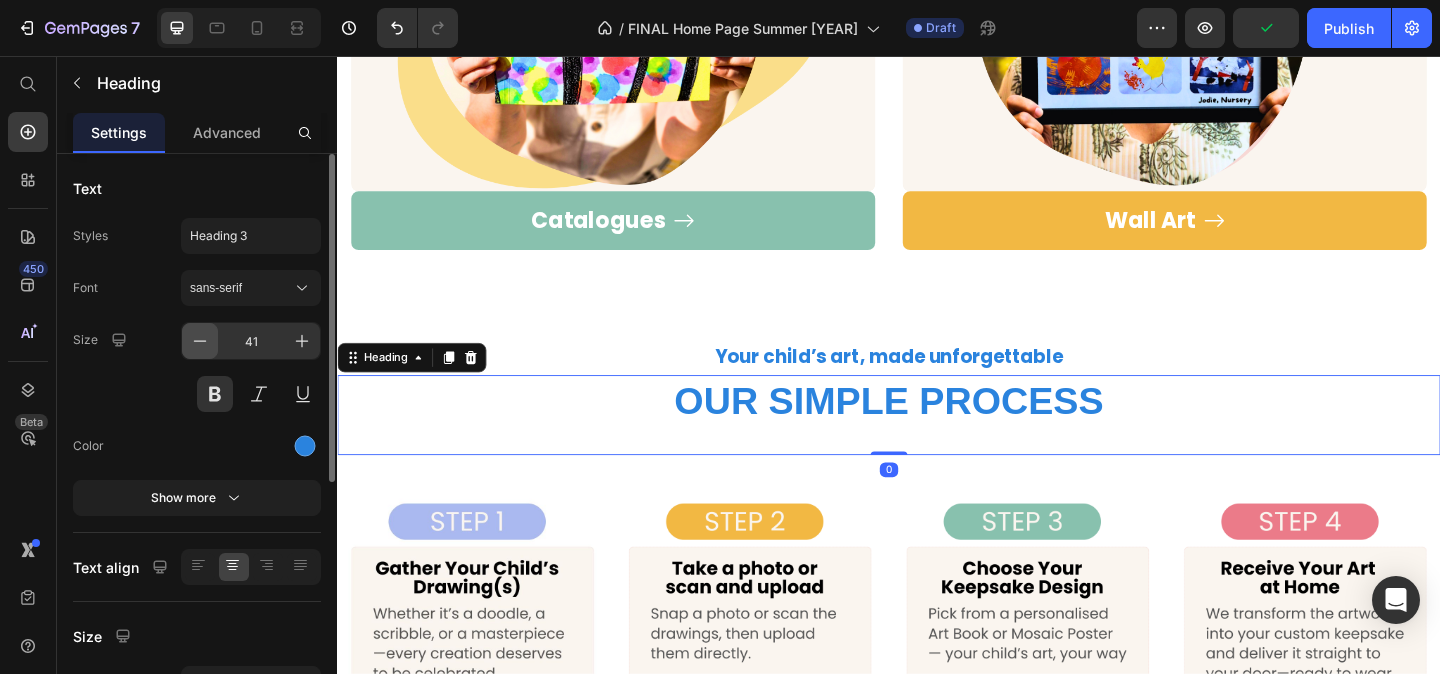 click 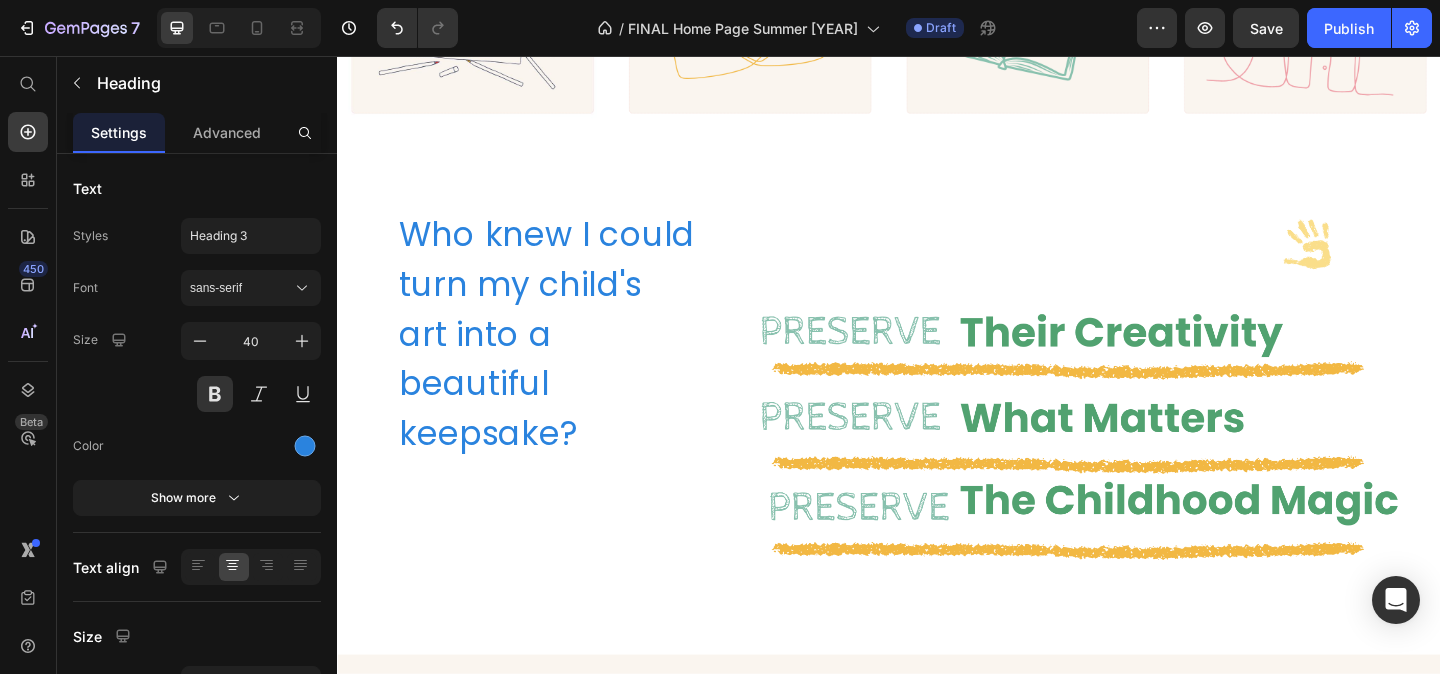 scroll, scrollTop: 1800, scrollLeft: 0, axis: vertical 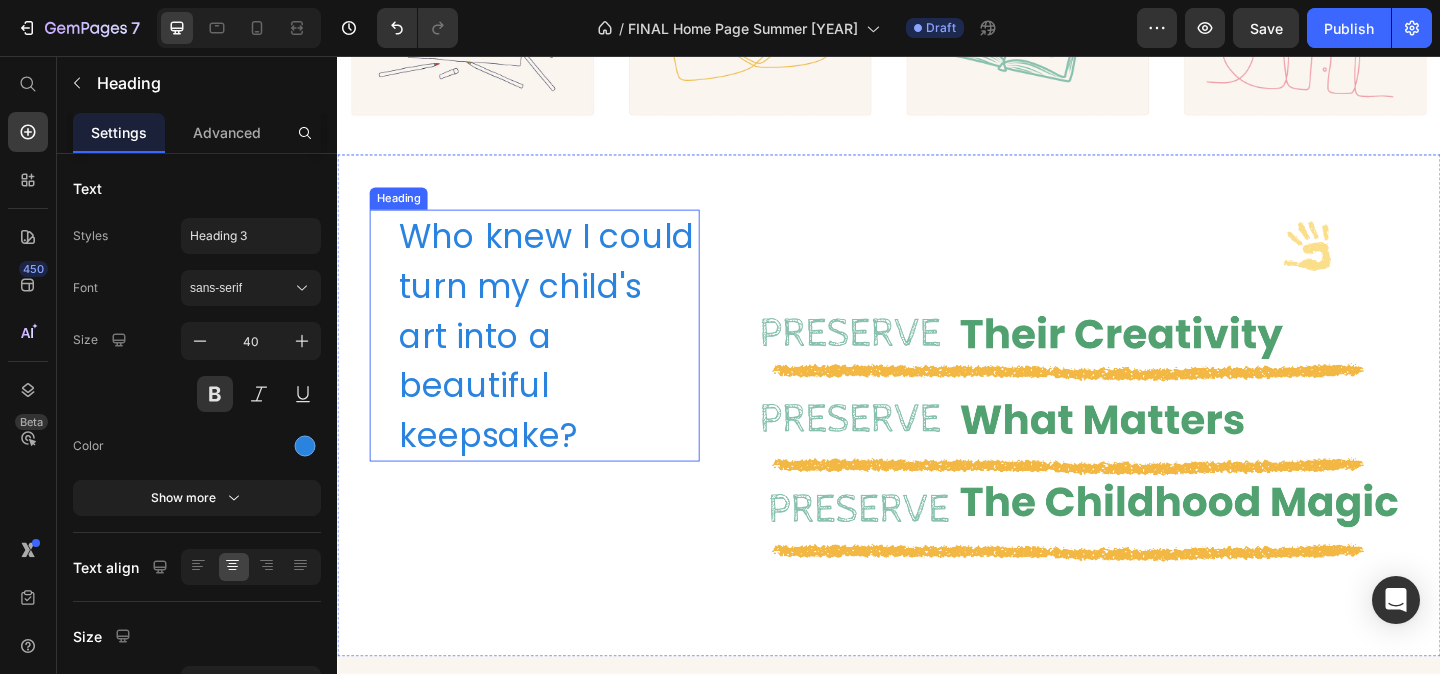 click on "Who knew I could turn my child's art into a beautiful" at bounding box center [565, 333] 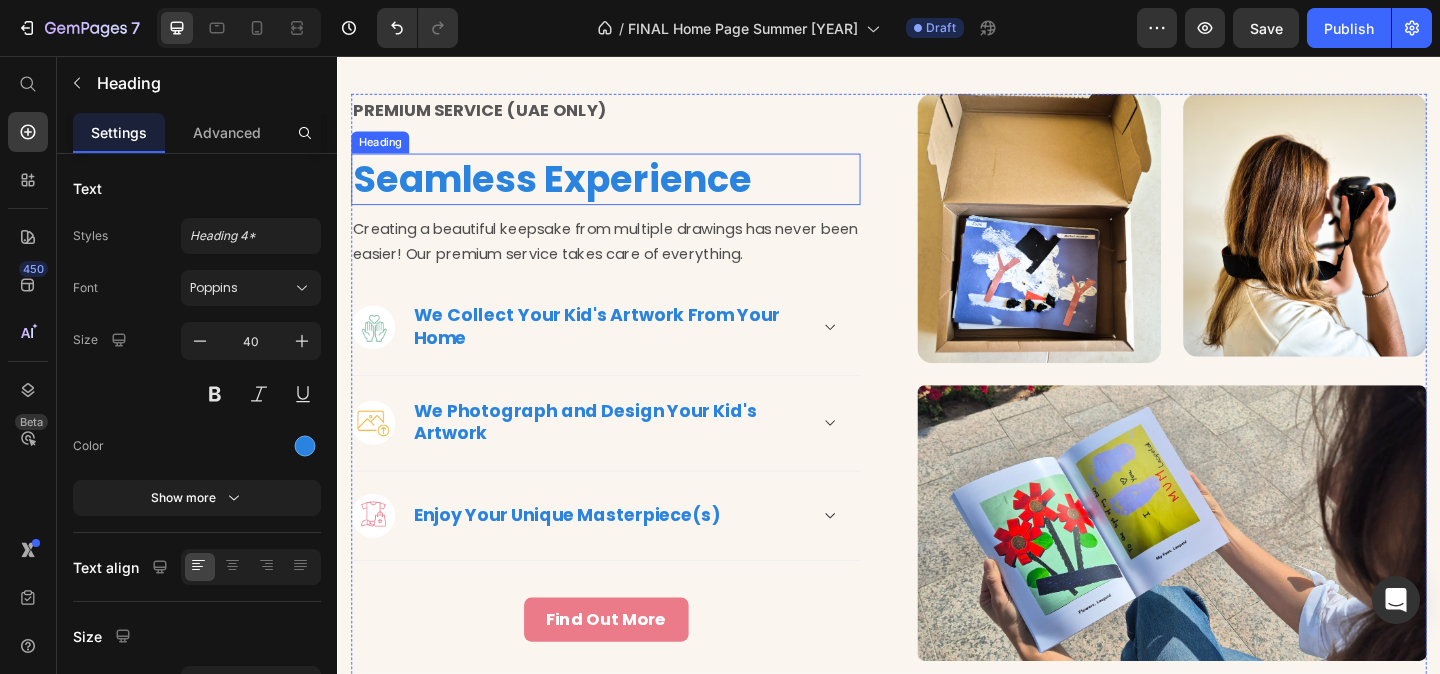 scroll, scrollTop: 2488, scrollLeft: 0, axis: vertical 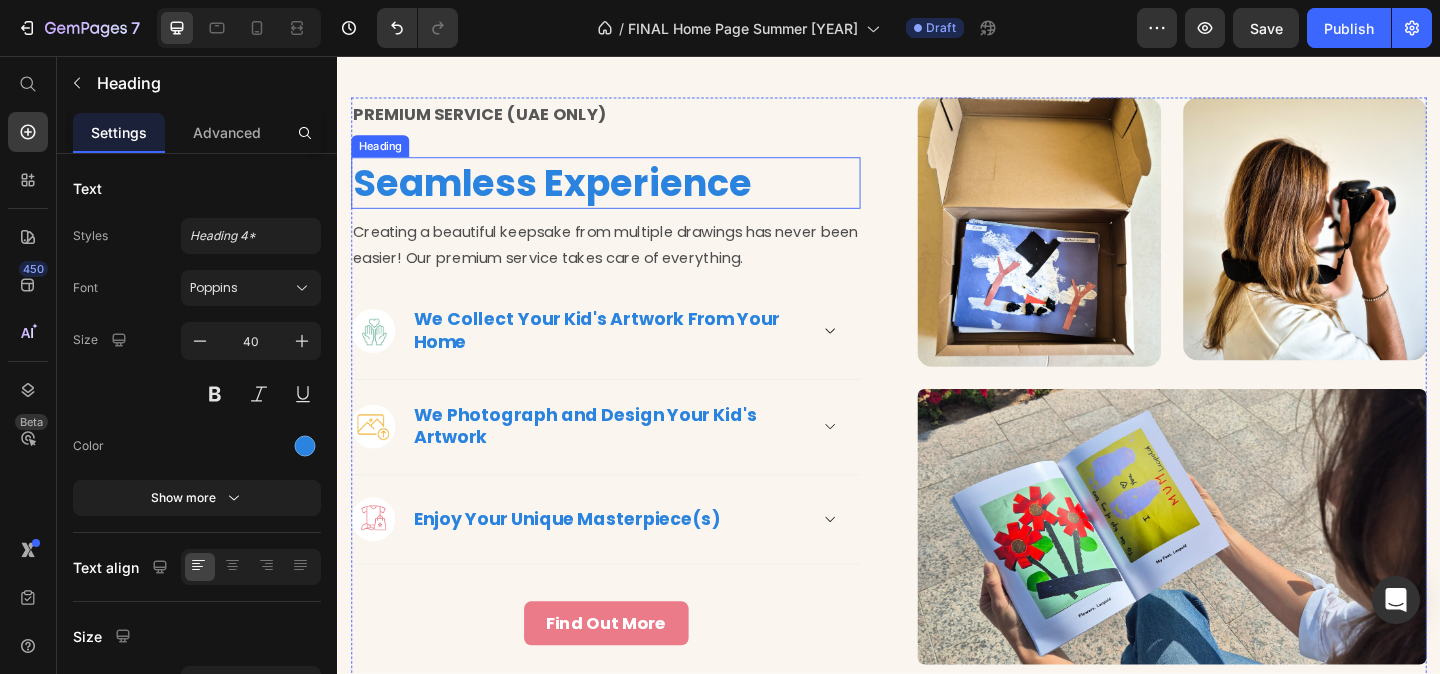 click on "Seamless Experience" at bounding box center (629, 194) 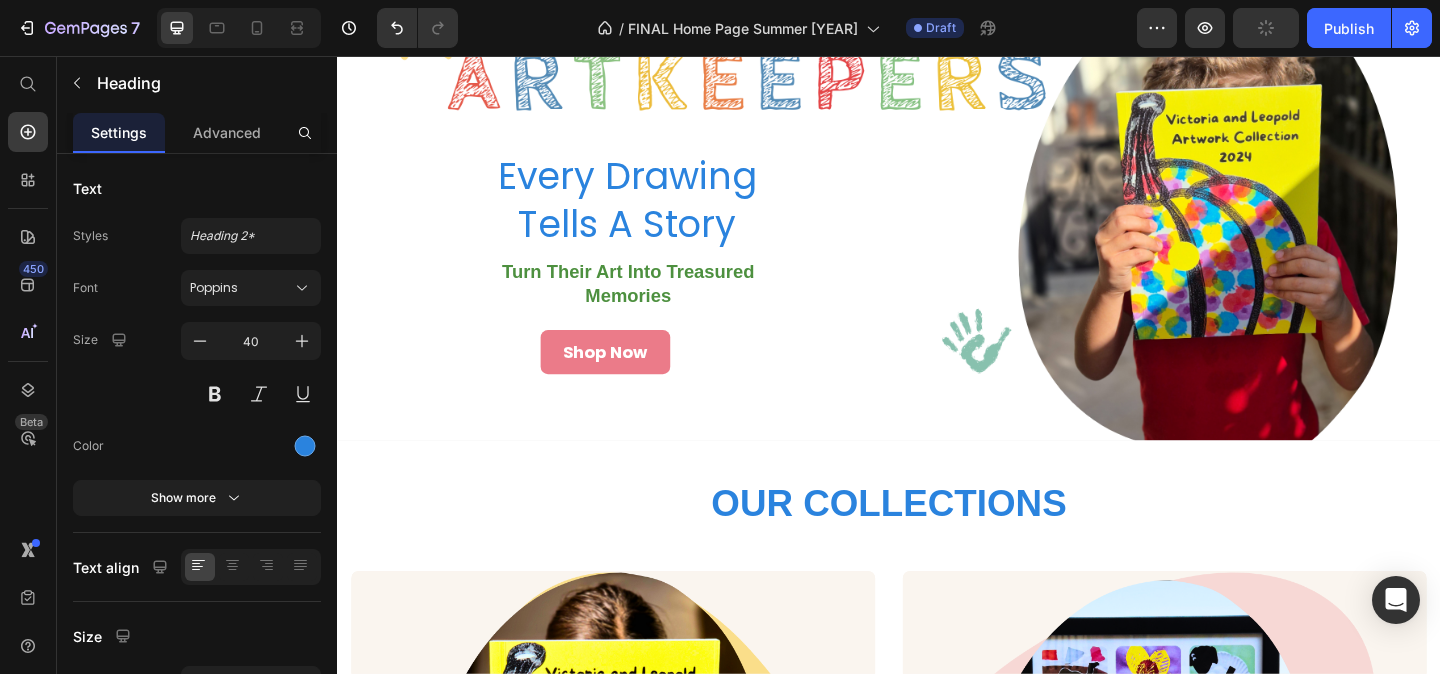 scroll, scrollTop: 0, scrollLeft: 0, axis: both 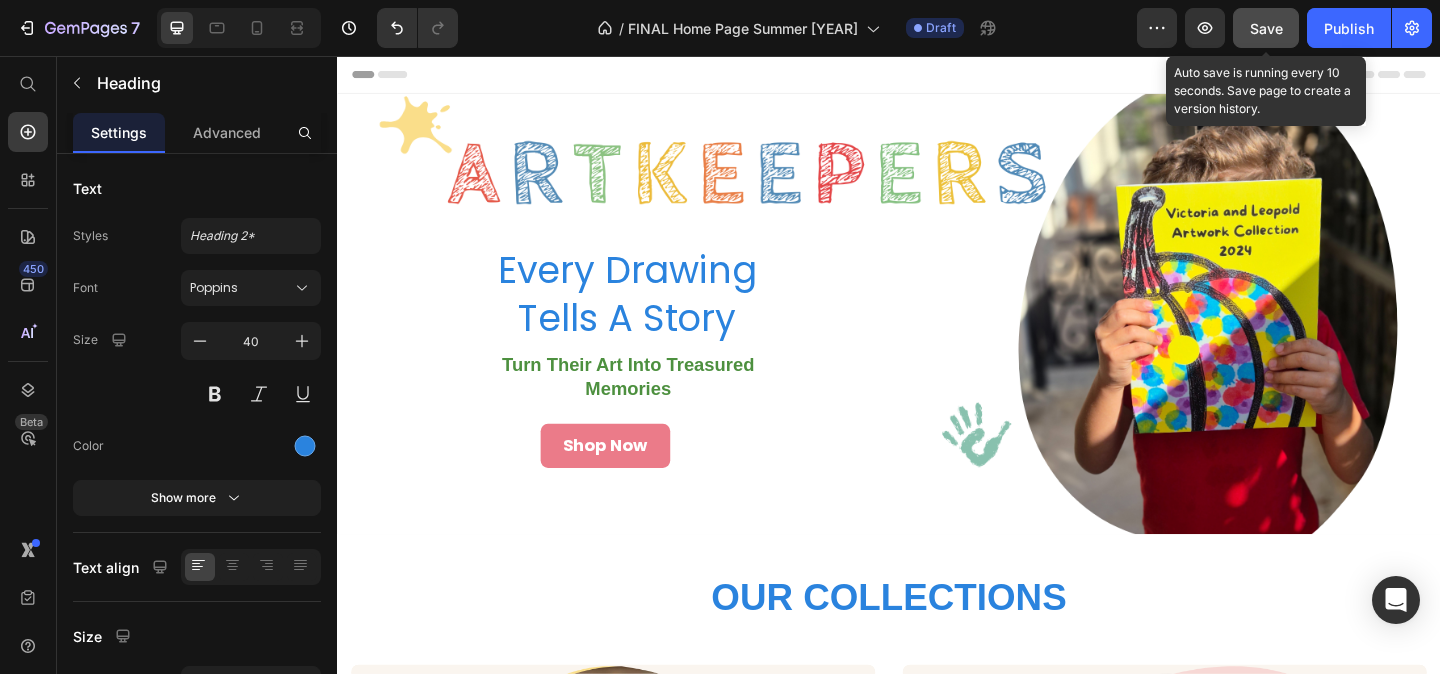 click on "Save" at bounding box center (1266, 28) 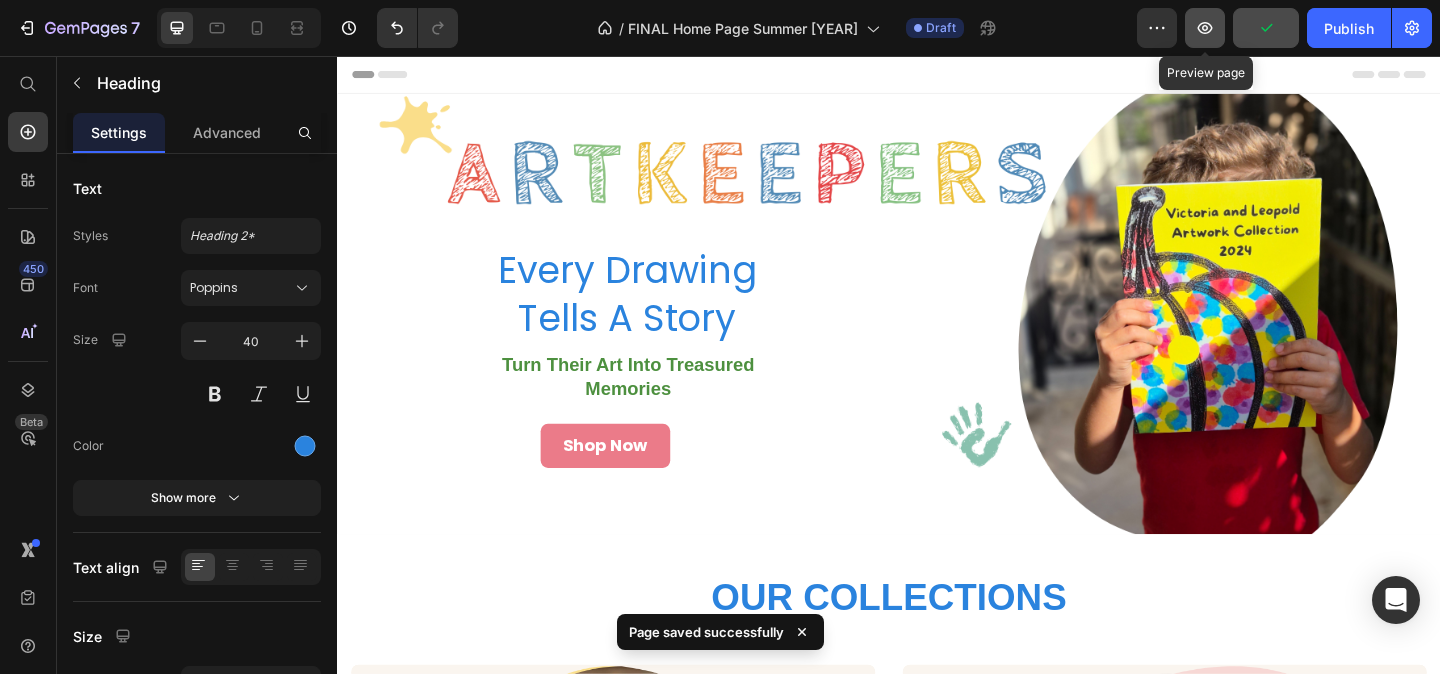 click 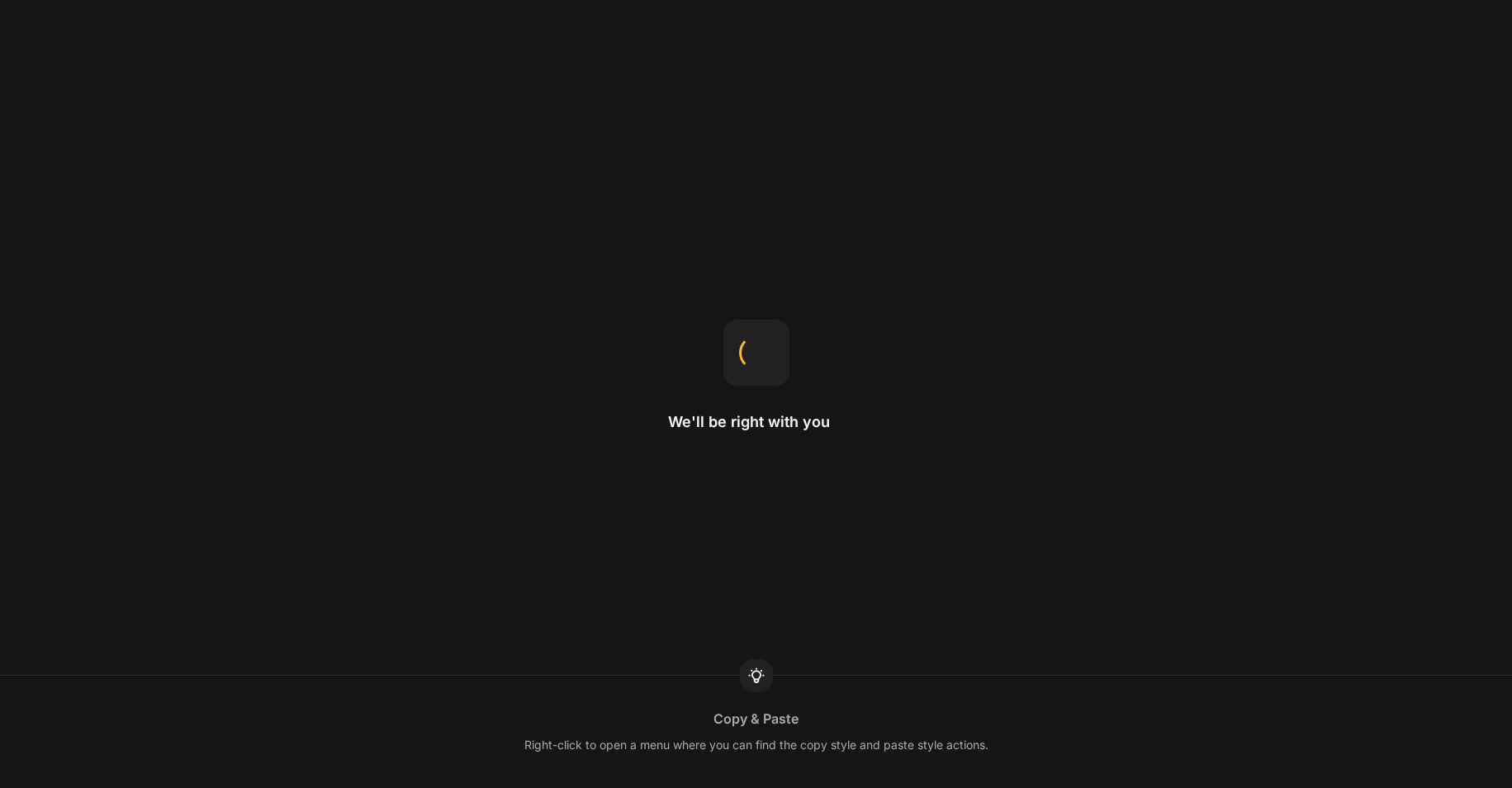 scroll, scrollTop: 0, scrollLeft: 0, axis: both 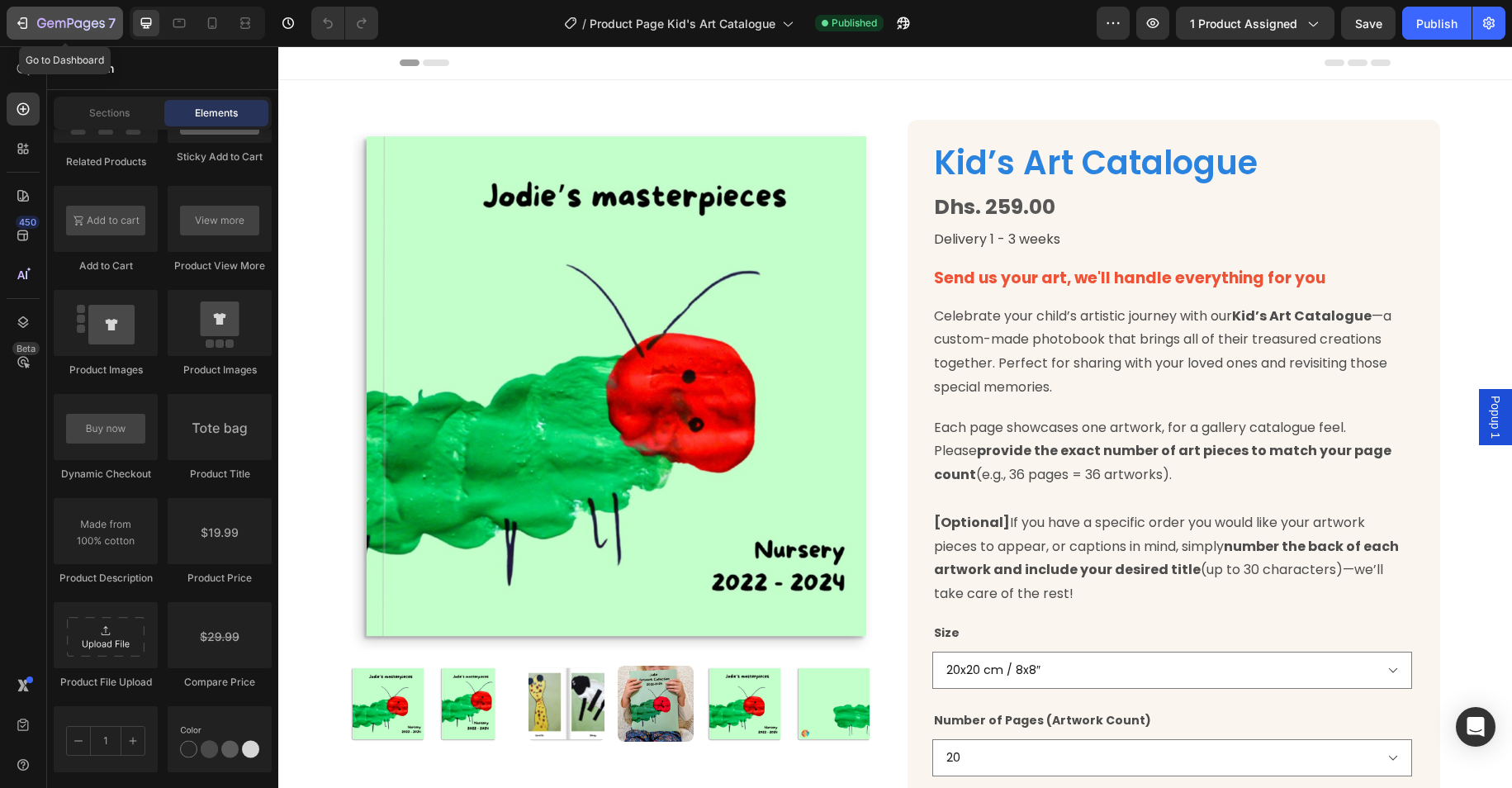click 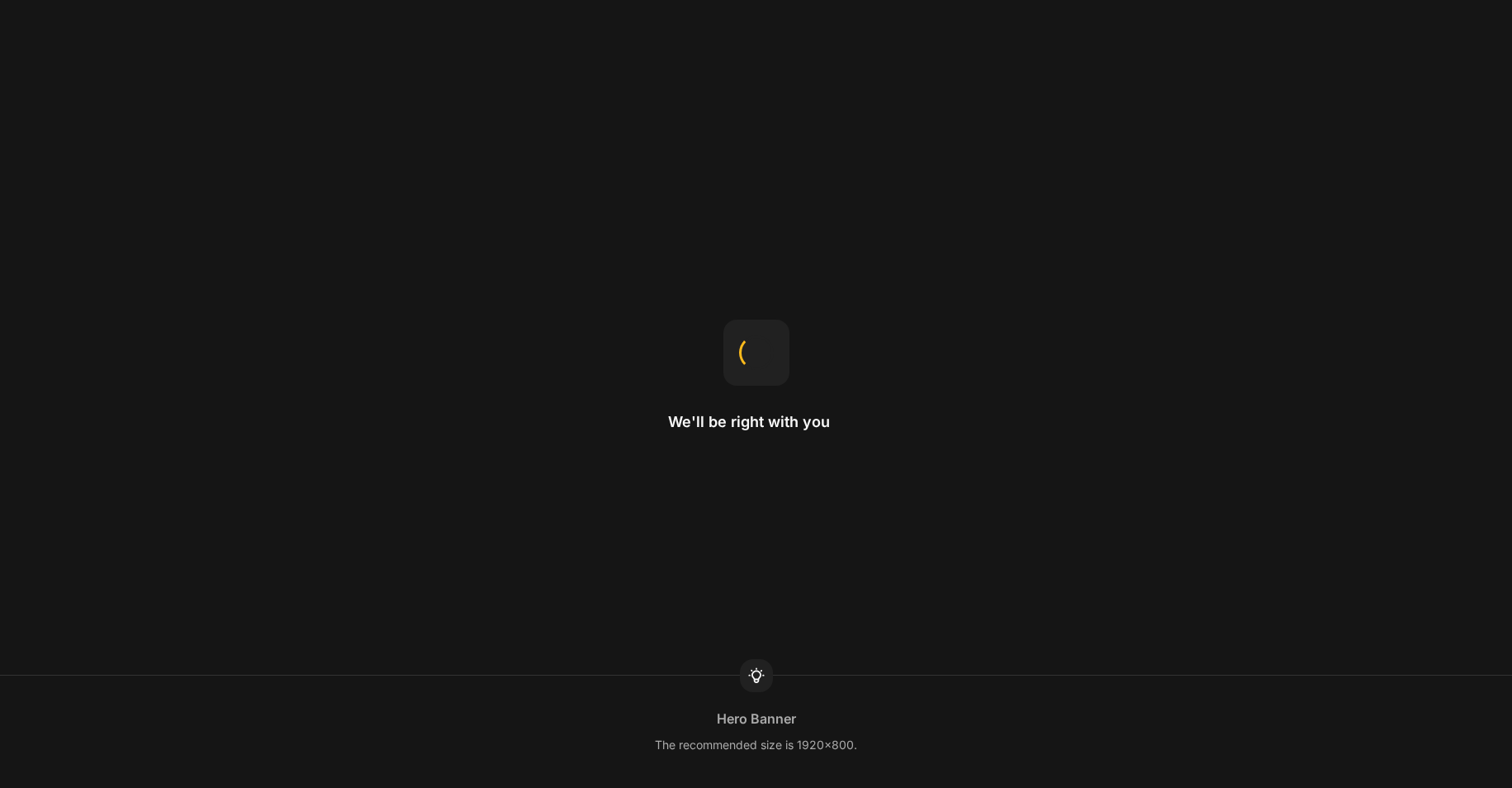 scroll, scrollTop: 0, scrollLeft: 0, axis: both 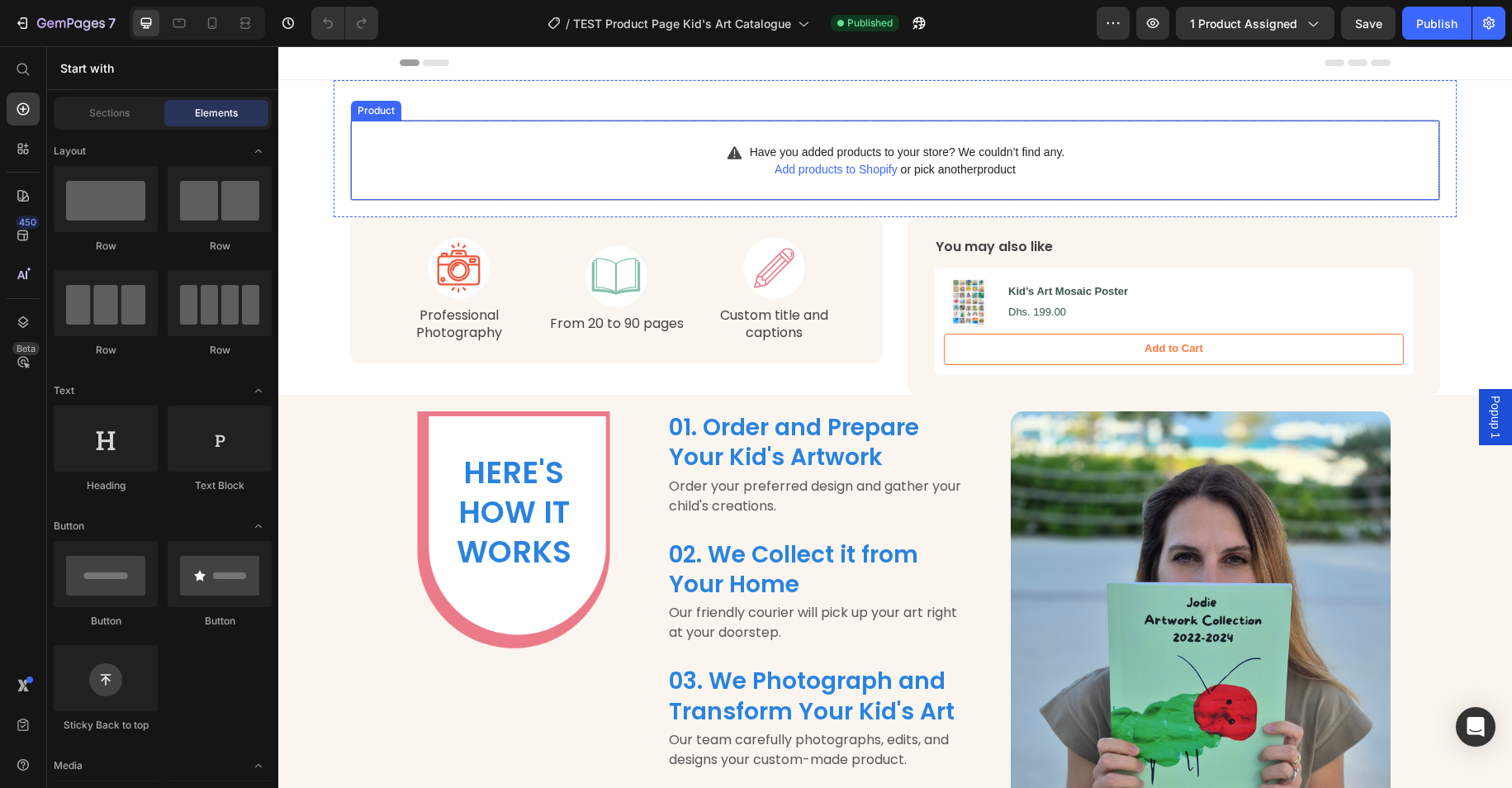click on "Add products to Shopify   or pick another  product" at bounding box center [895, 169] 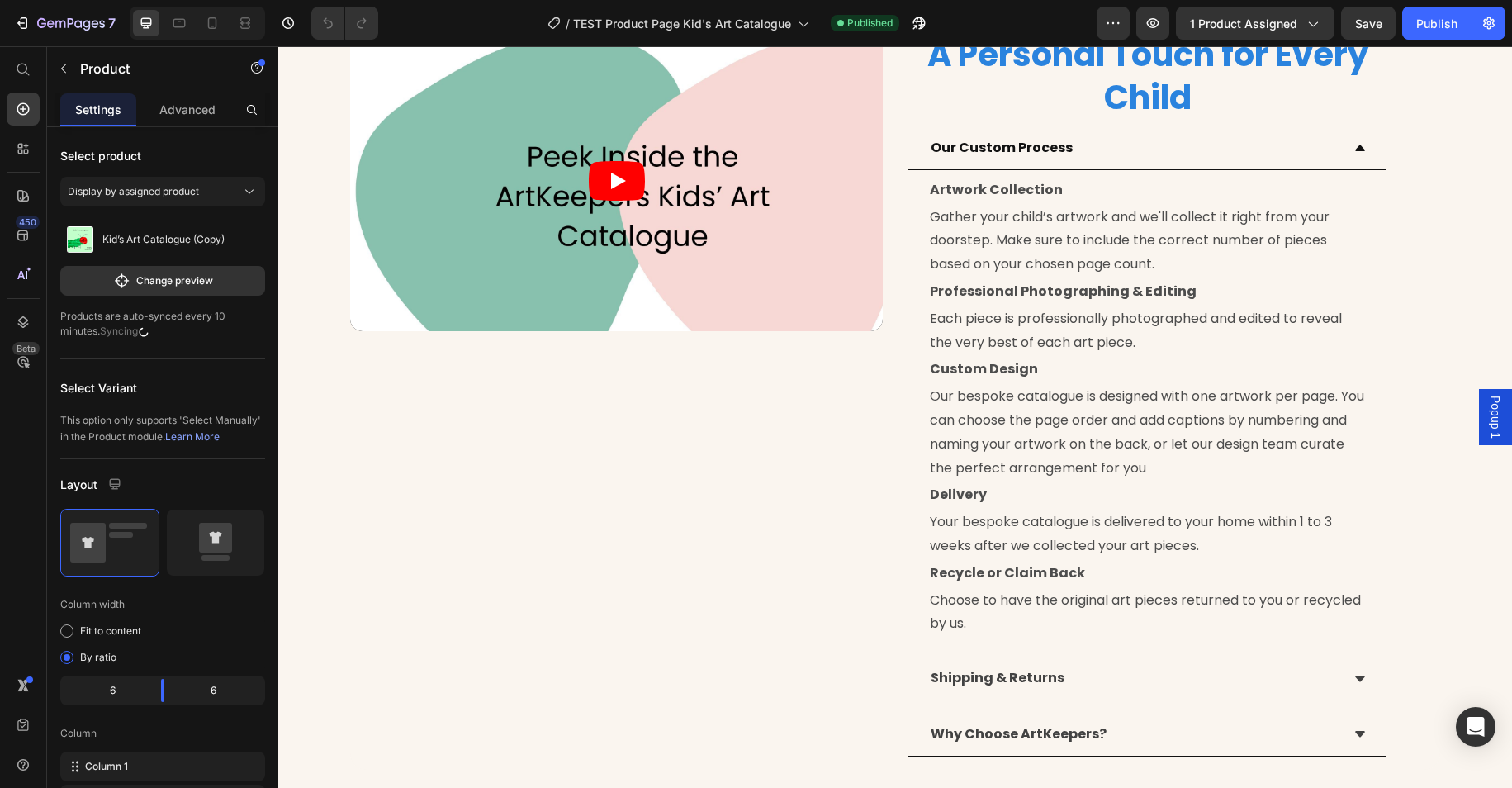 scroll, scrollTop: 0, scrollLeft: 0, axis: both 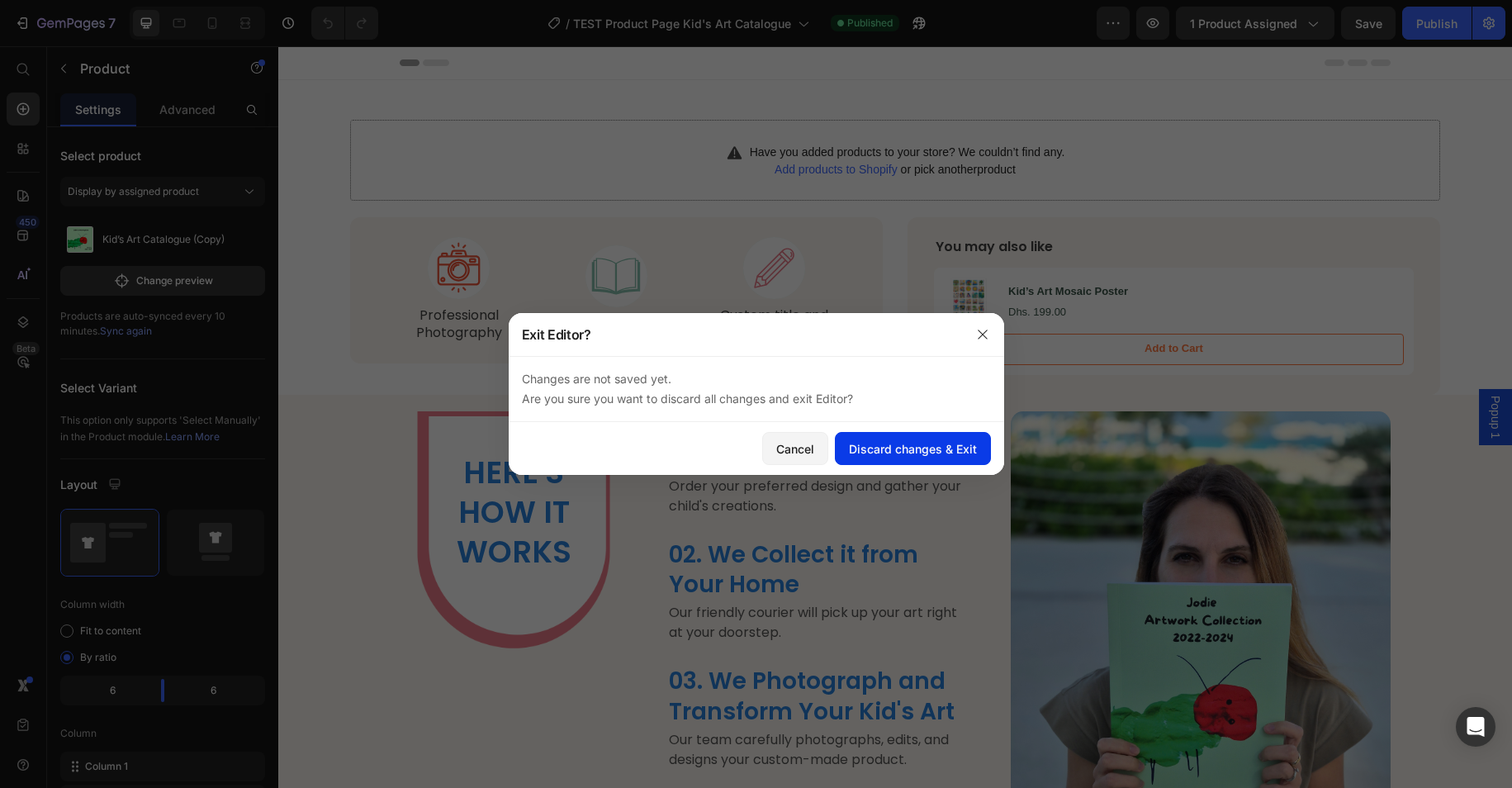 click on "Discard changes & Exit" at bounding box center (912, 449) 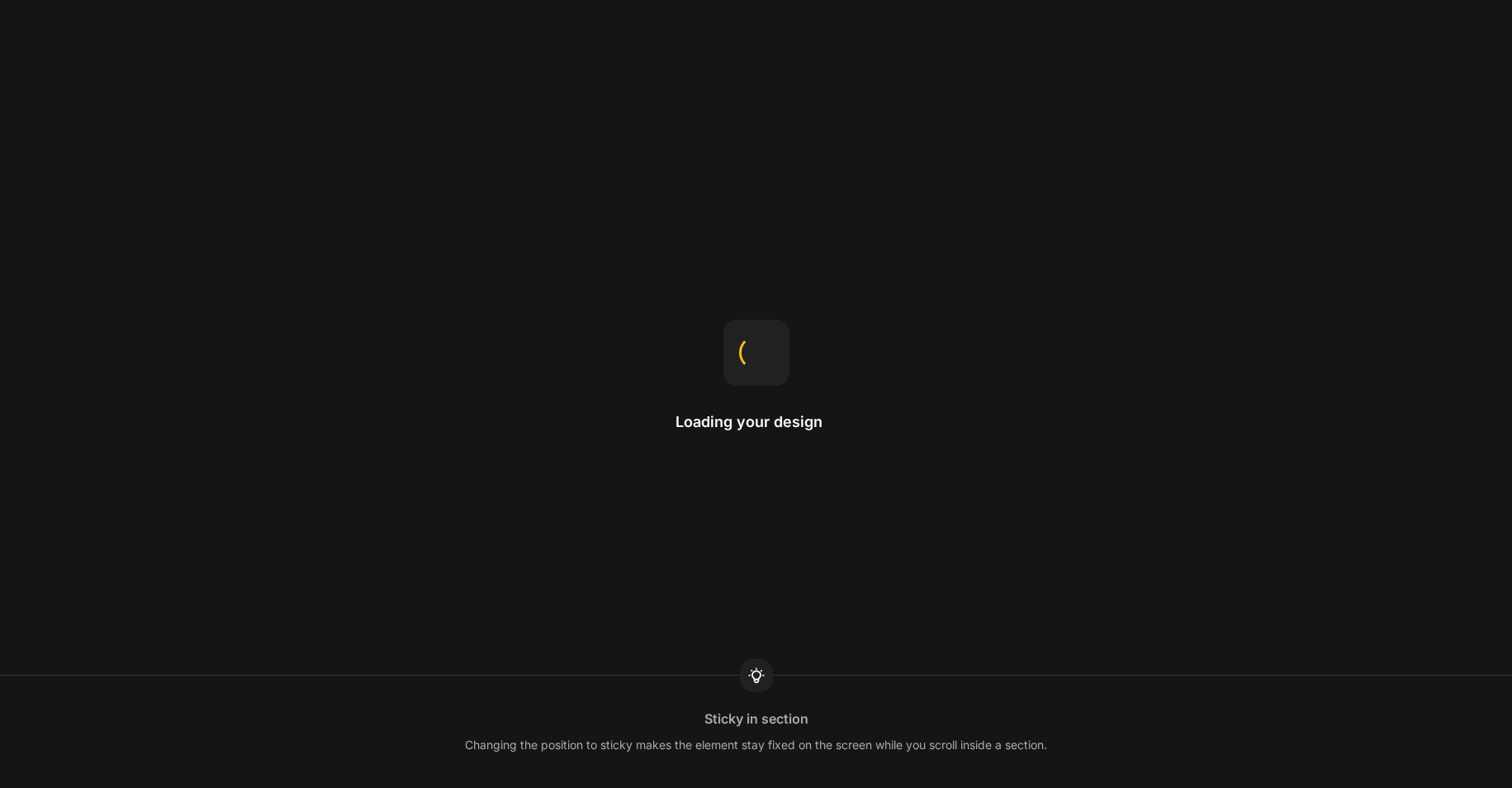 scroll, scrollTop: 0, scrollLeft: 0, axis: both 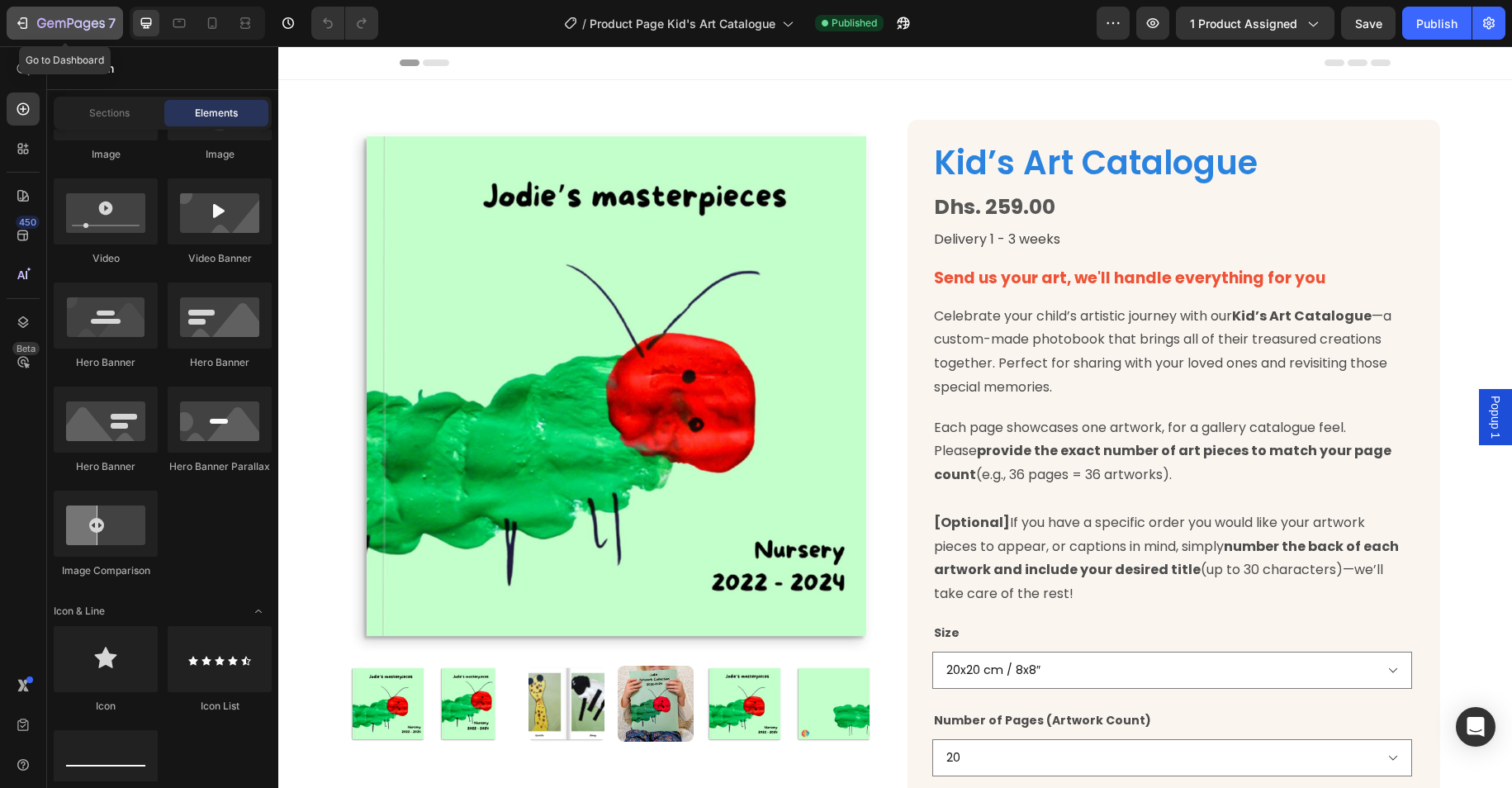 click 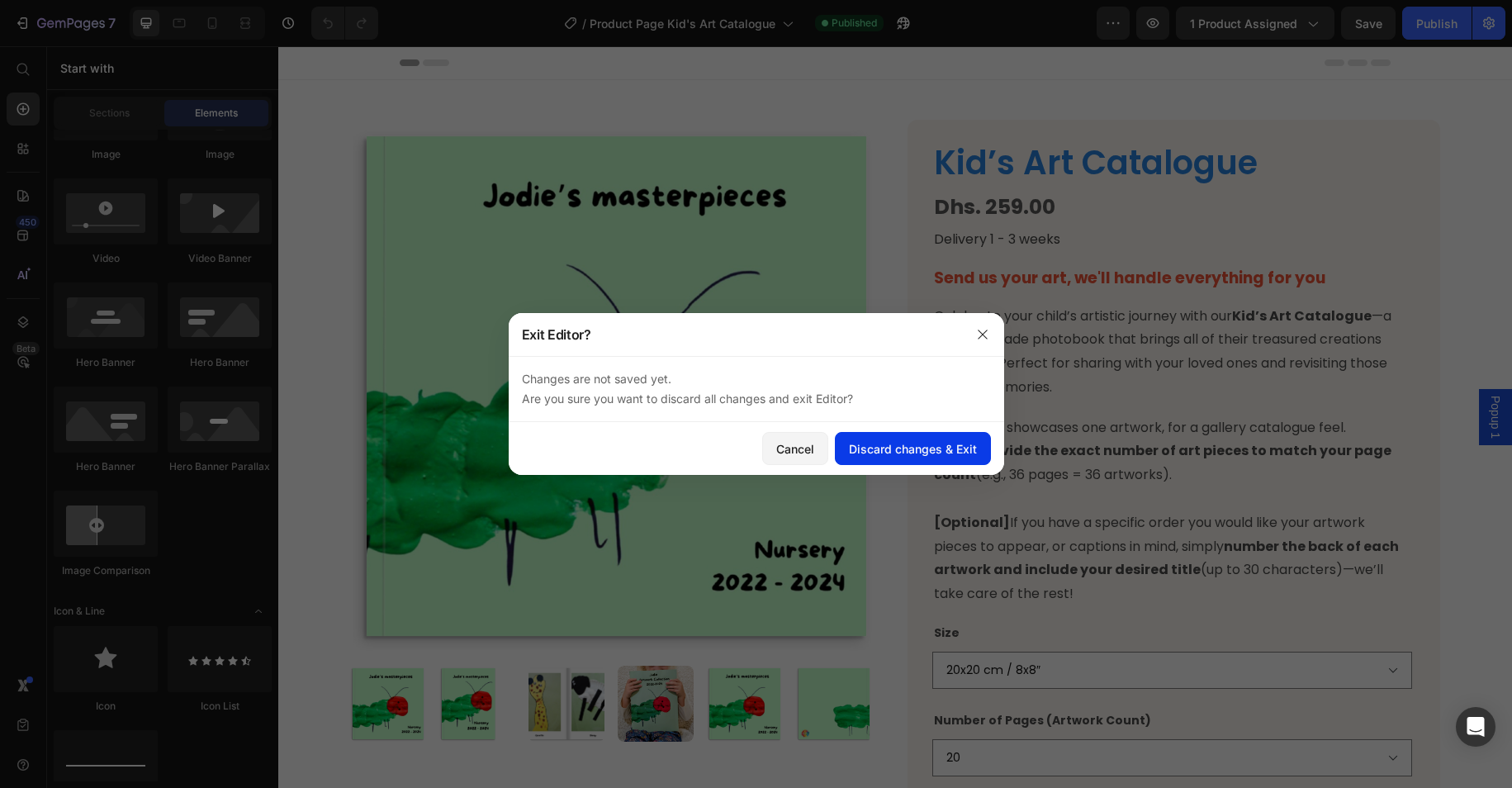 click on "Discard changes & Exit" at bounding box center (912, 449) 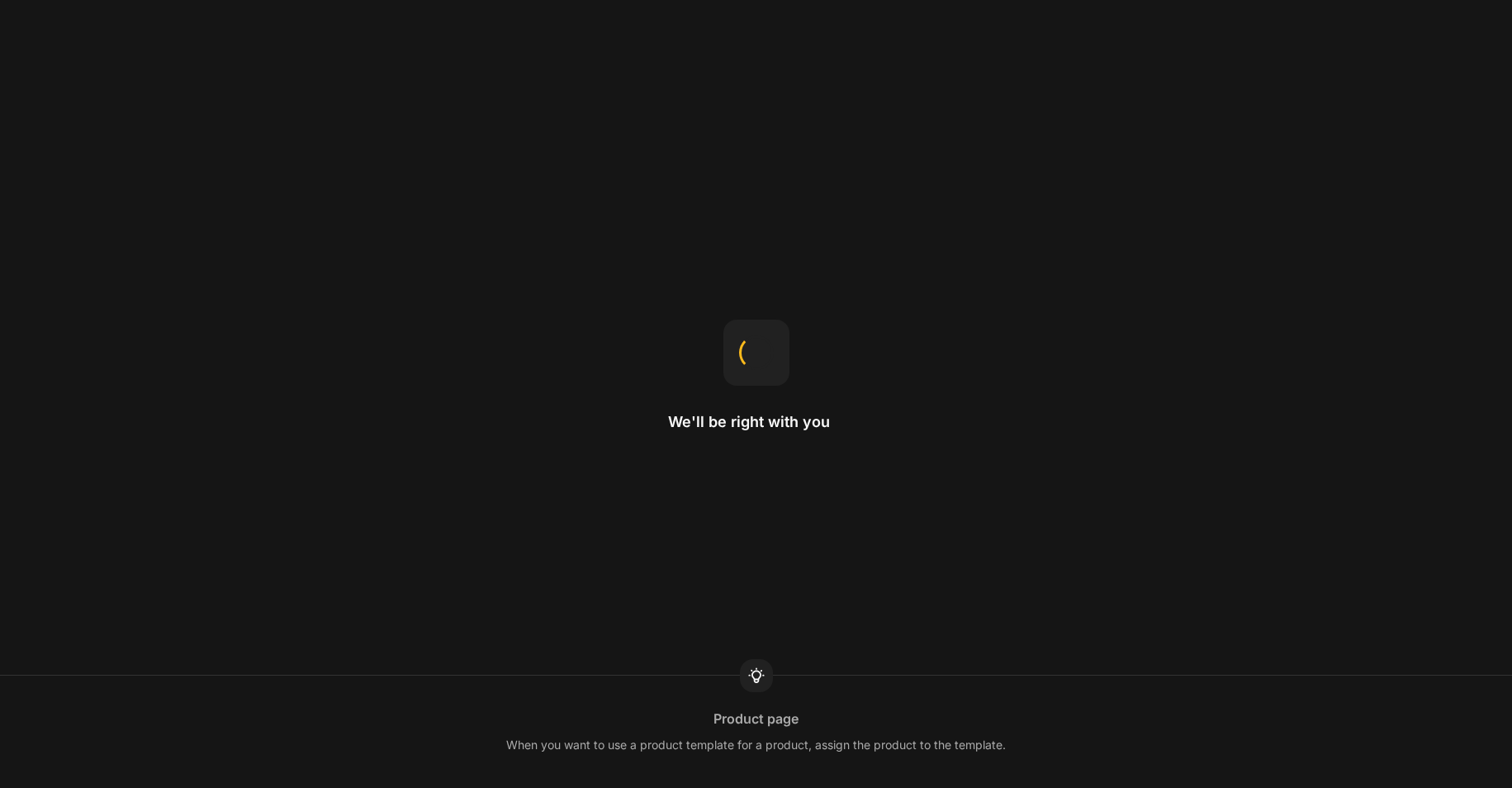 scroll, scrollTop: 0, scrollLeft: 0, axis: both 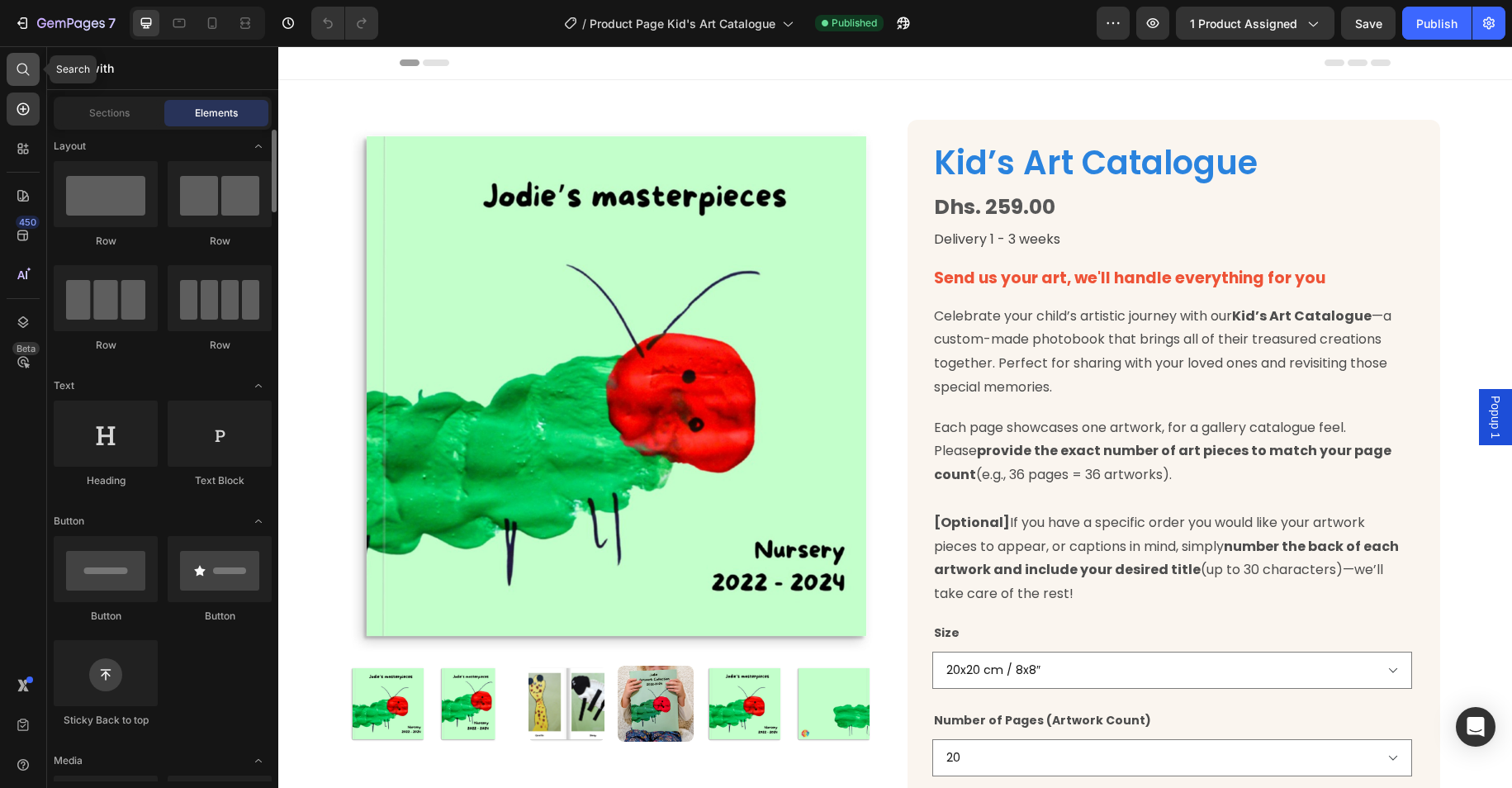click 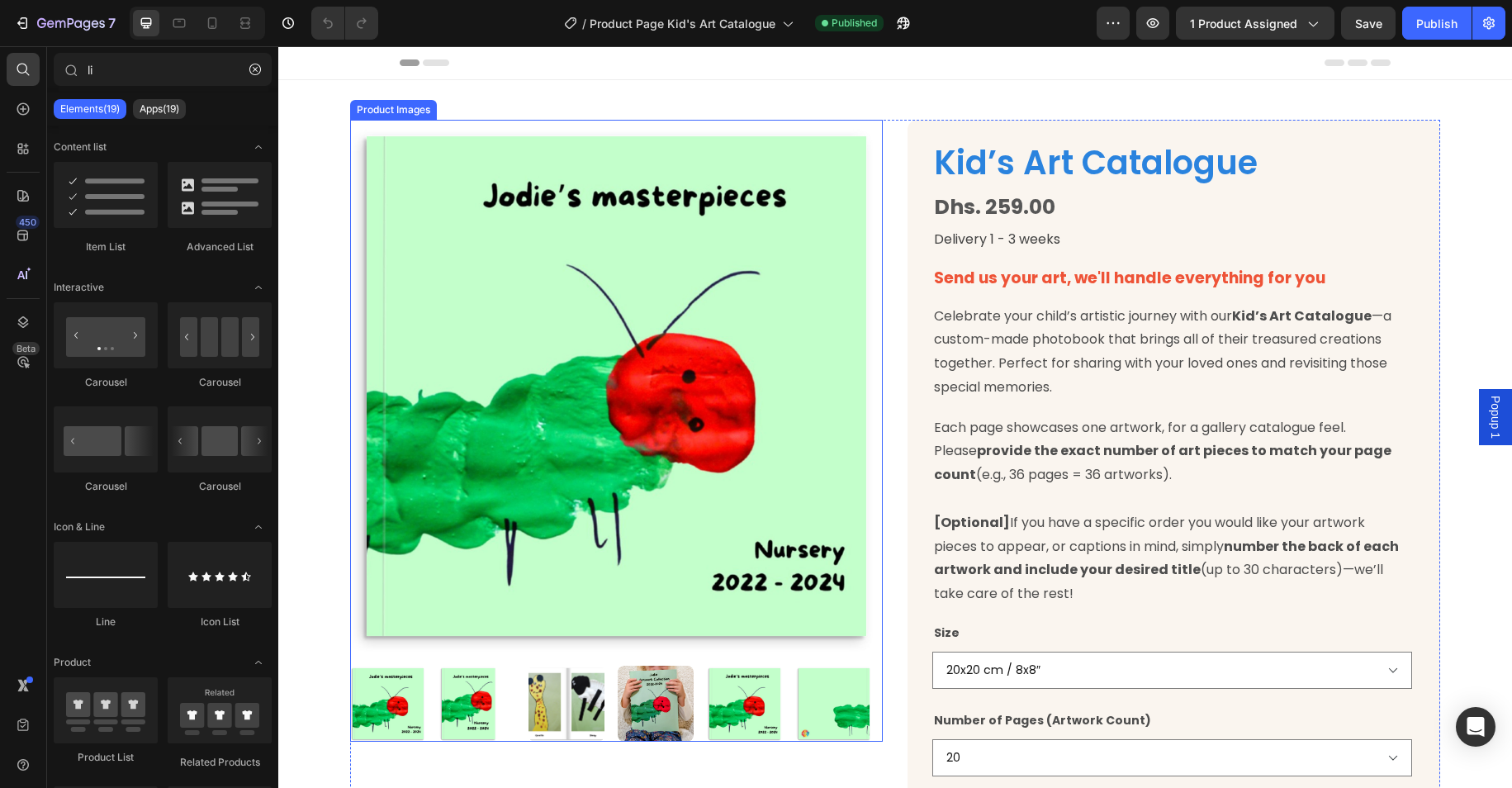 type on "l" 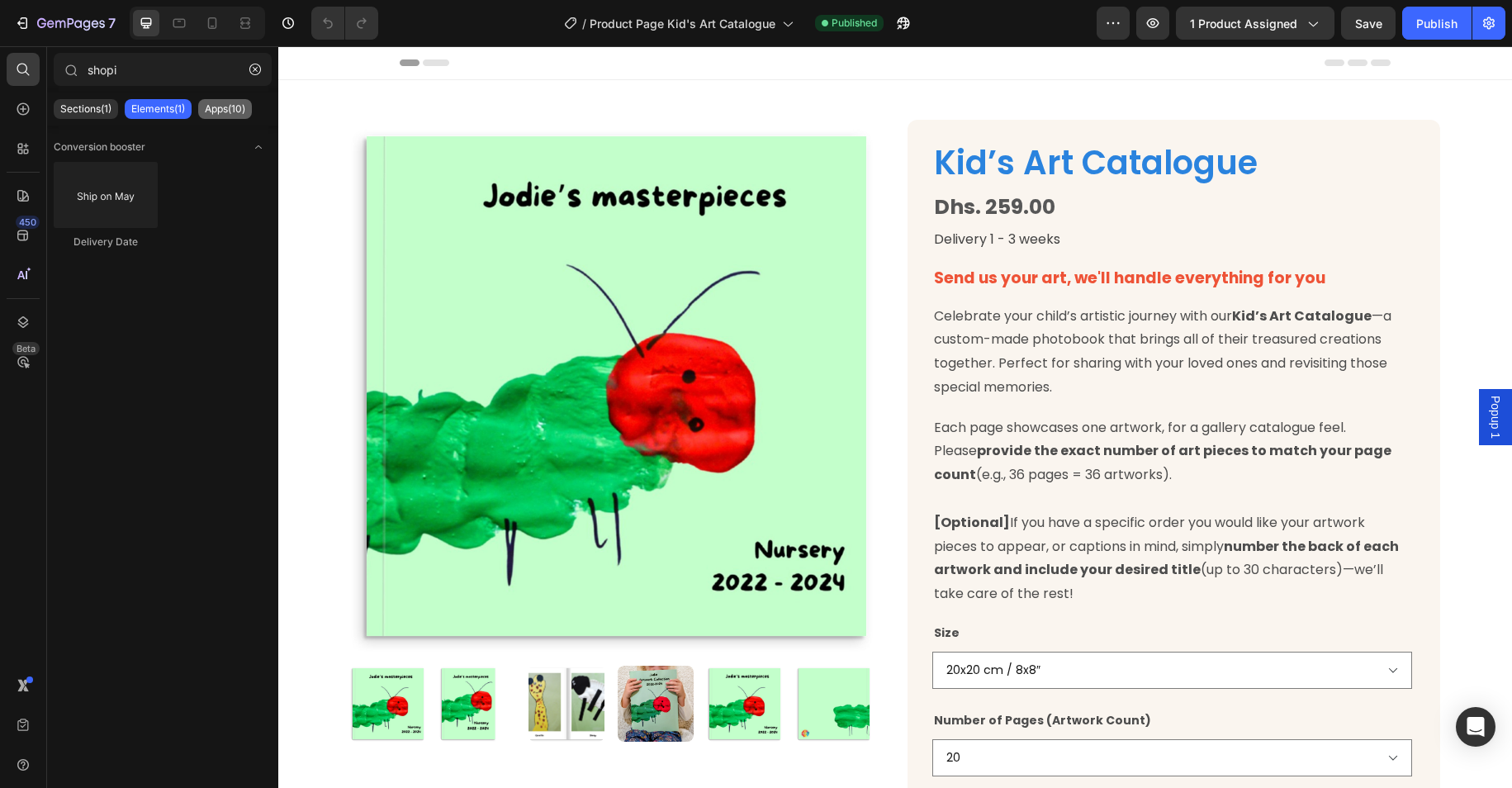 type on "shopi" 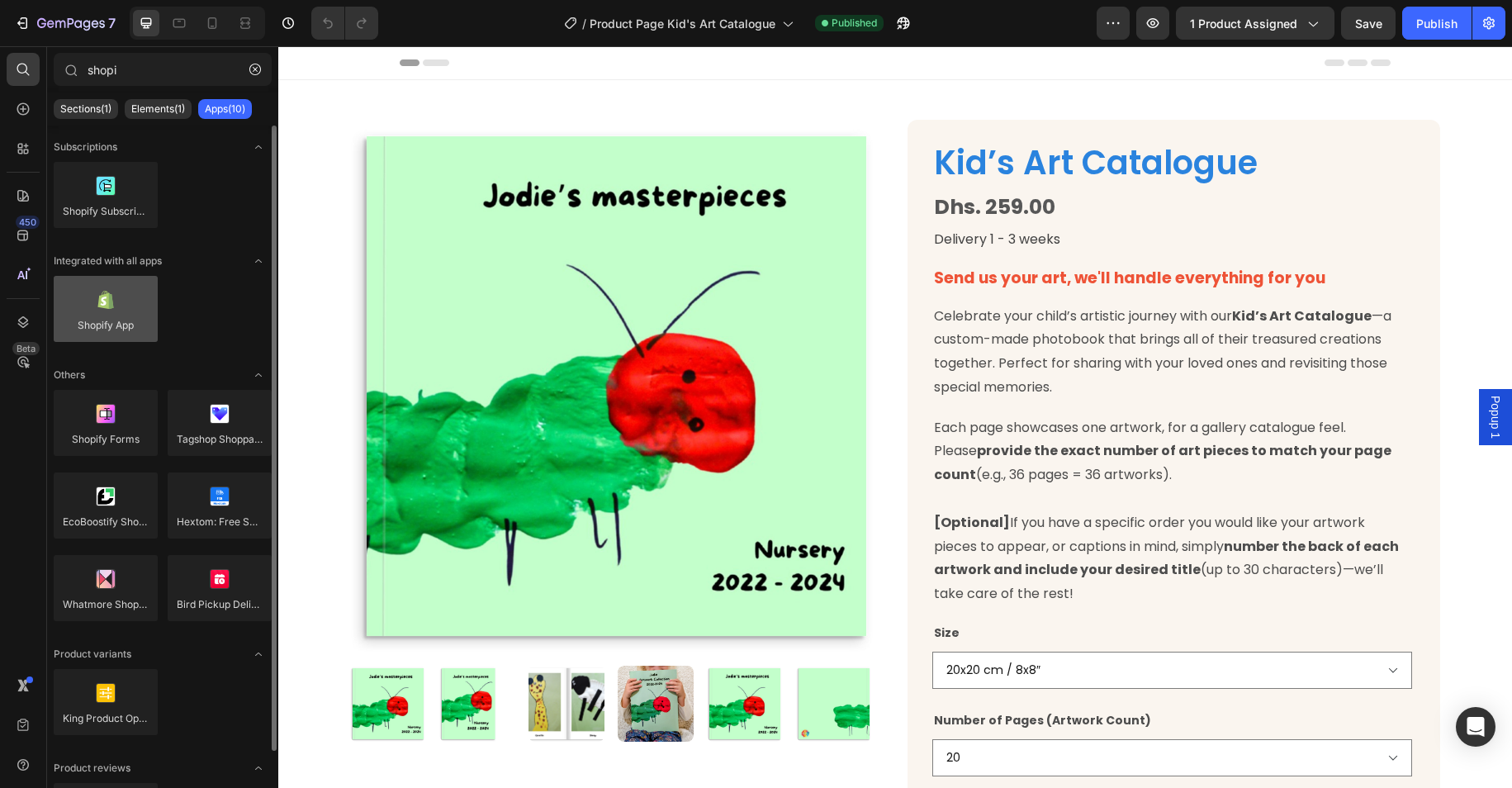 click at bounding box center (106, 309) 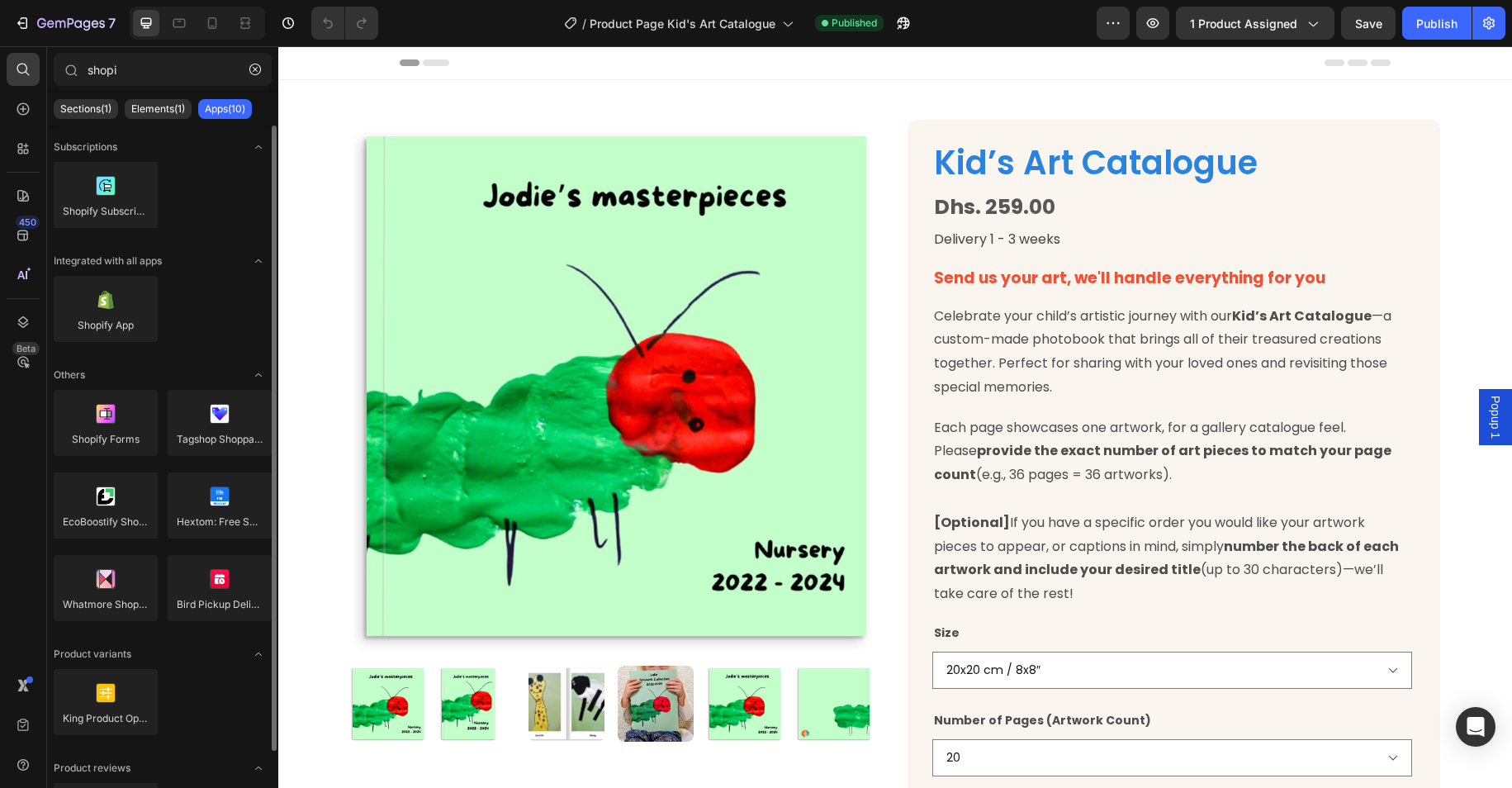 scroll, scrollTop: 69, scrollLeft: 0, axis: vertical 